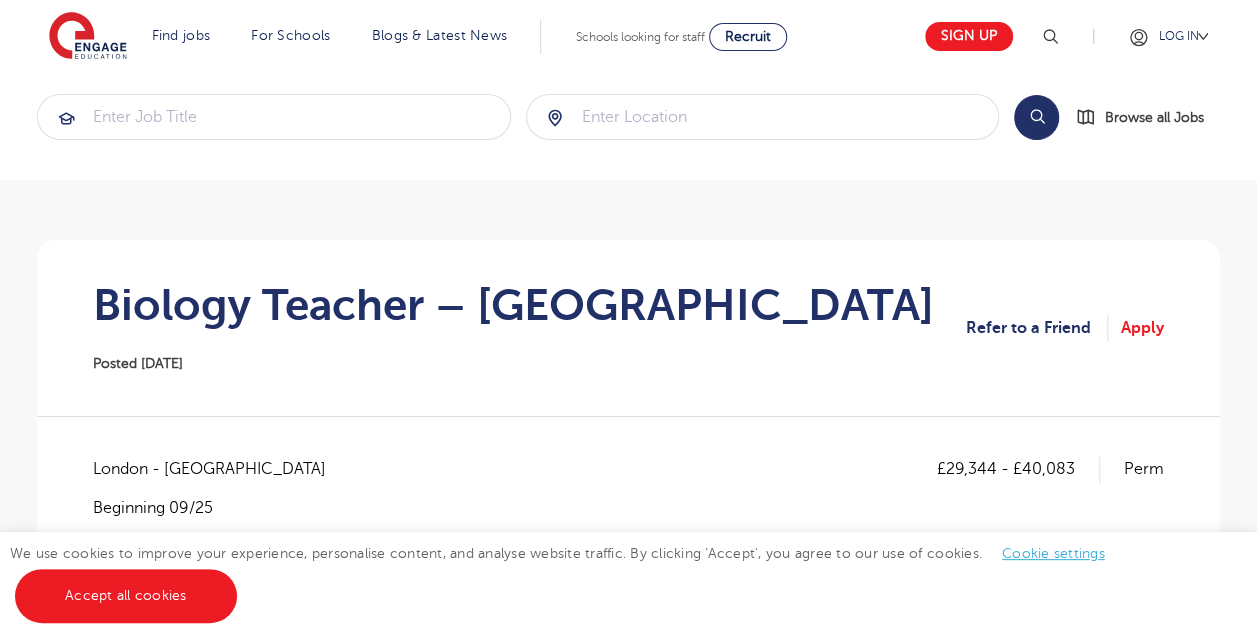 scroll, scrollTop: 0, scrollLeft: 0, axis: both 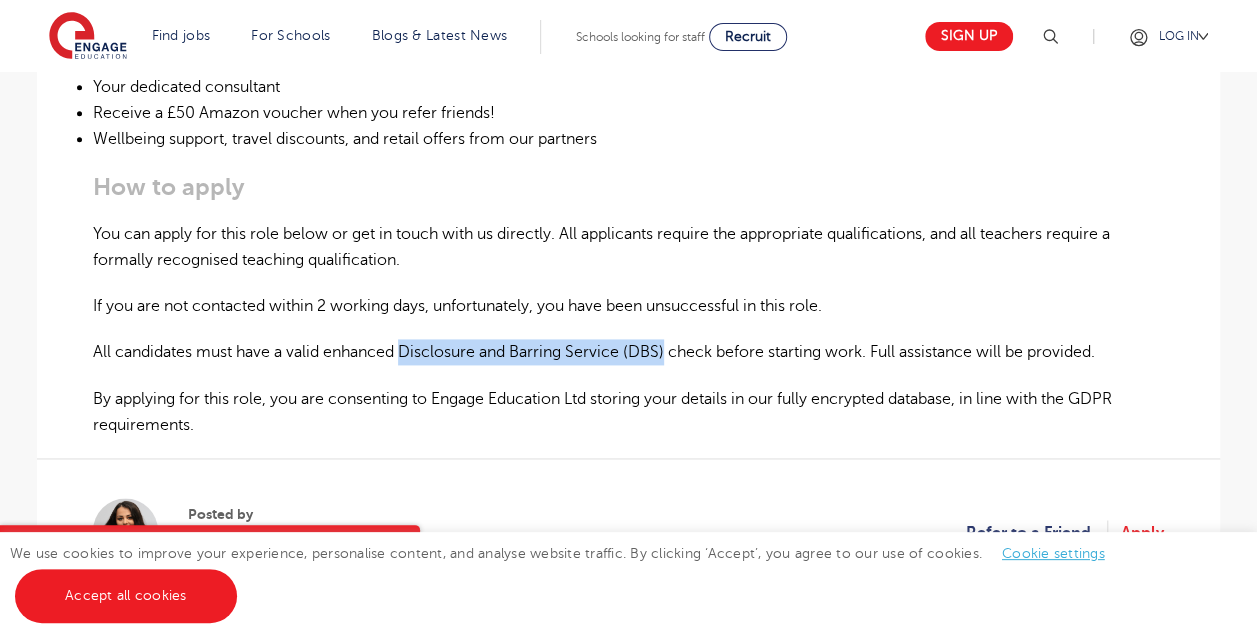 drag, startPoint x: 406, startPoint y: 354, endPoint x: 670, endPoint y: 362, distance: 264.1212 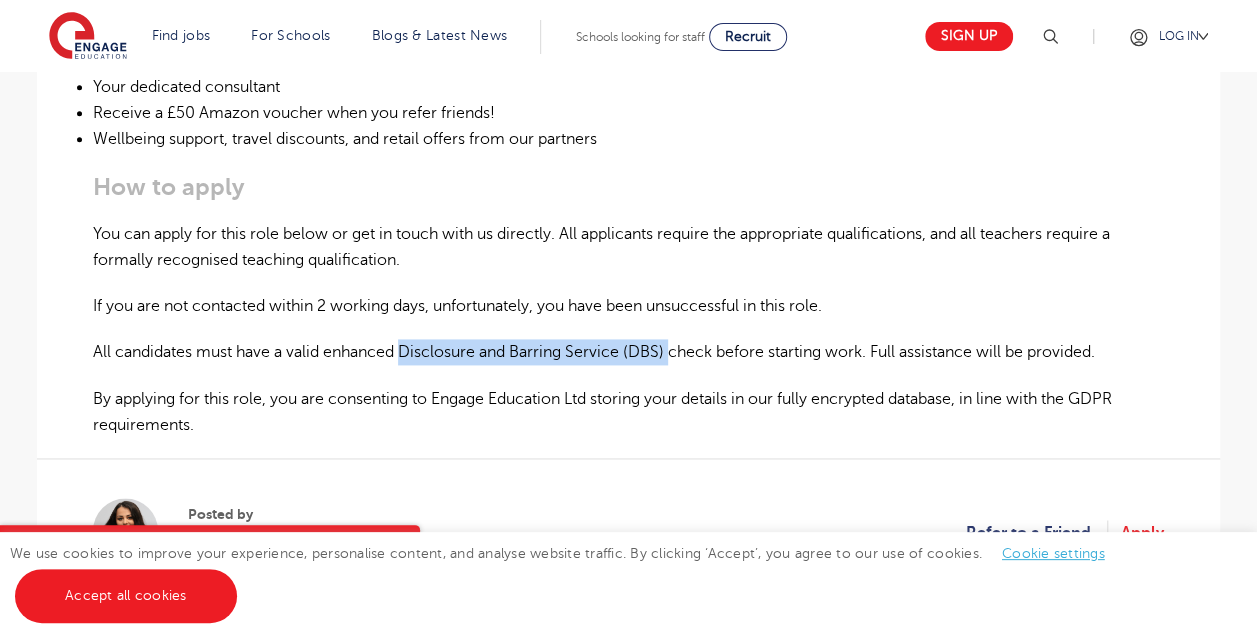 drag, startPoint x: 404, startPoint y: 346, endPoint x: 672, endPoint y: 348, distance: 268.00748 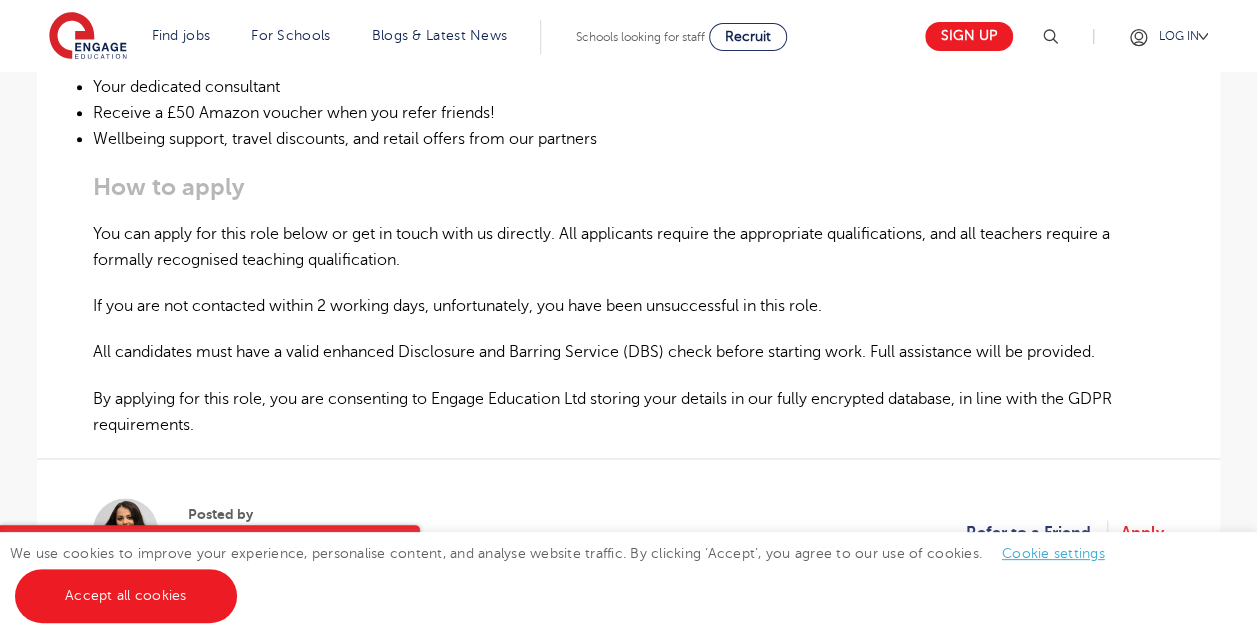 click on "By applying for this role, you are consenting to Engage Education Ltd storing your details in our fully encrypted database, in line with the GDPR requirements." at bounding box center (628, 412) 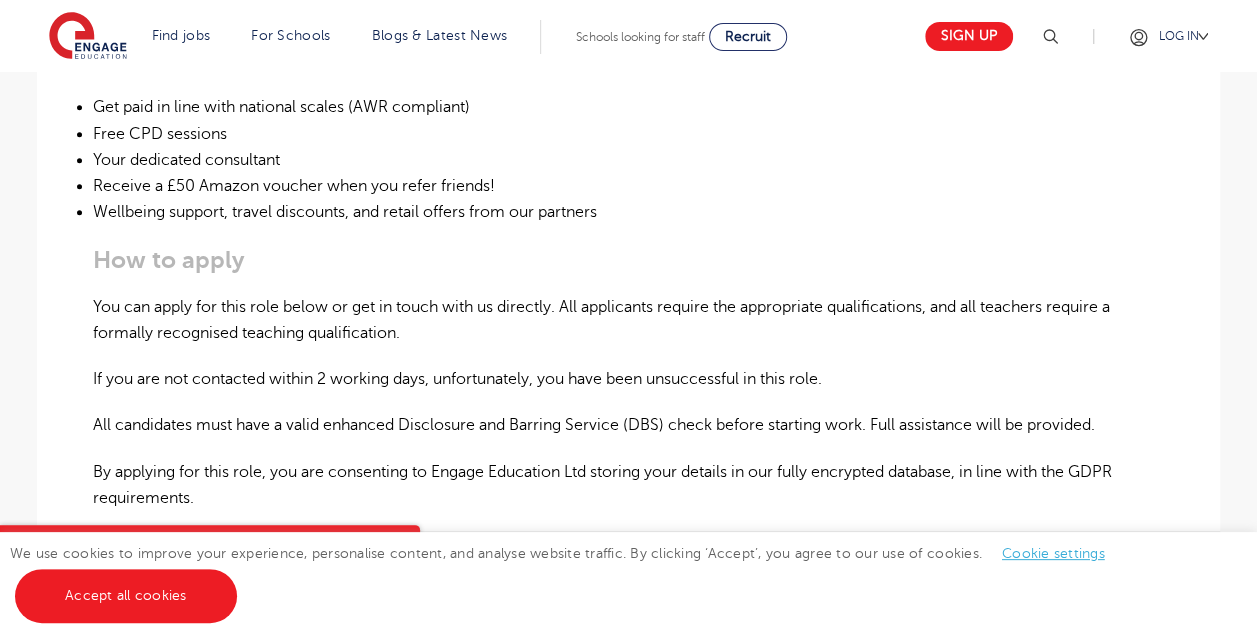 scroll, scrollTop: 1161, scrollLeft: 0, axis: vertical 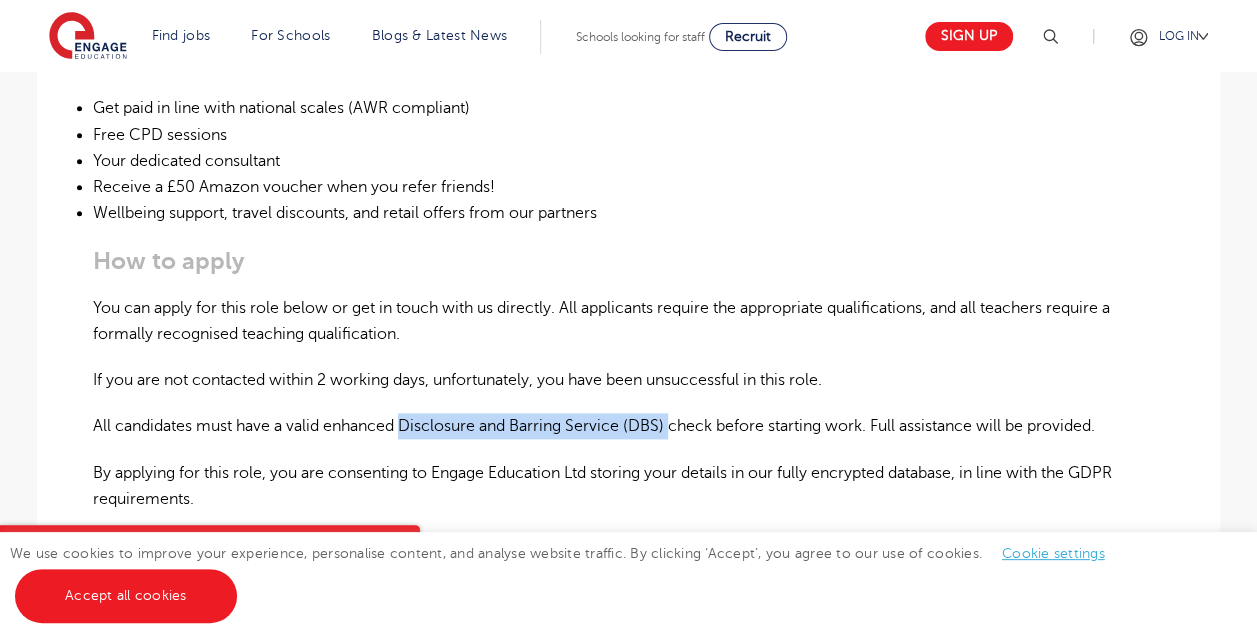 drag, startPoint x: 403, startPoint y: 425, endPoint x: 675, endPoint y: 432, distance: 272.09006 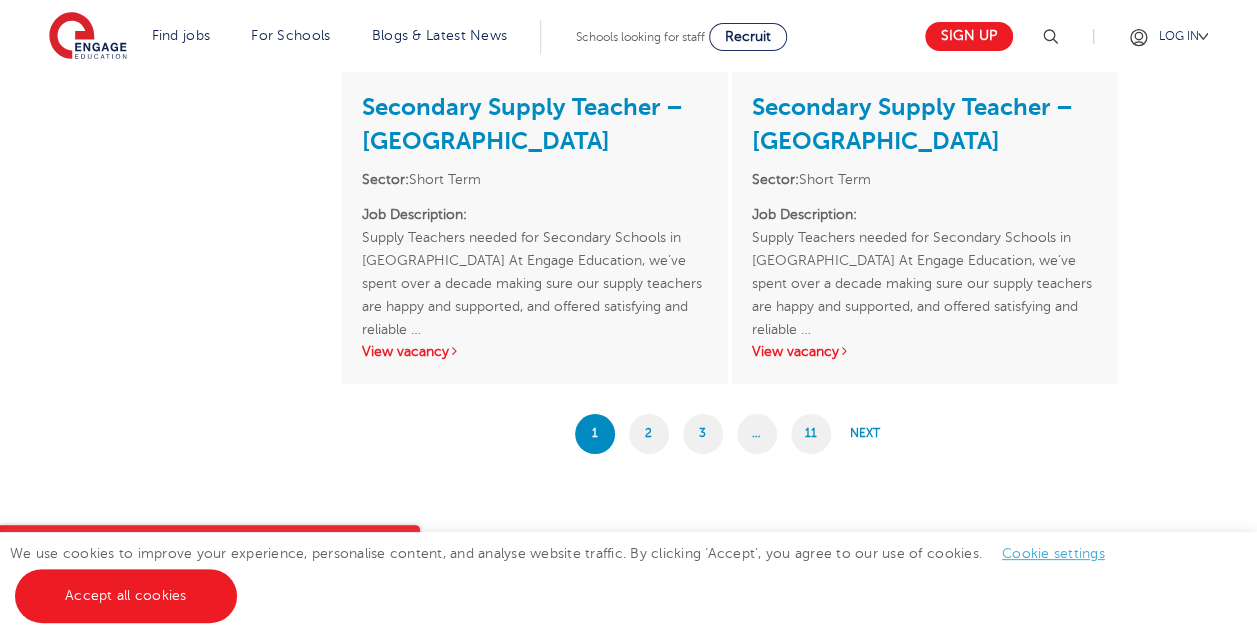 scroll, scrollTop: 3483, scrollLeft: 0, axis: vertical 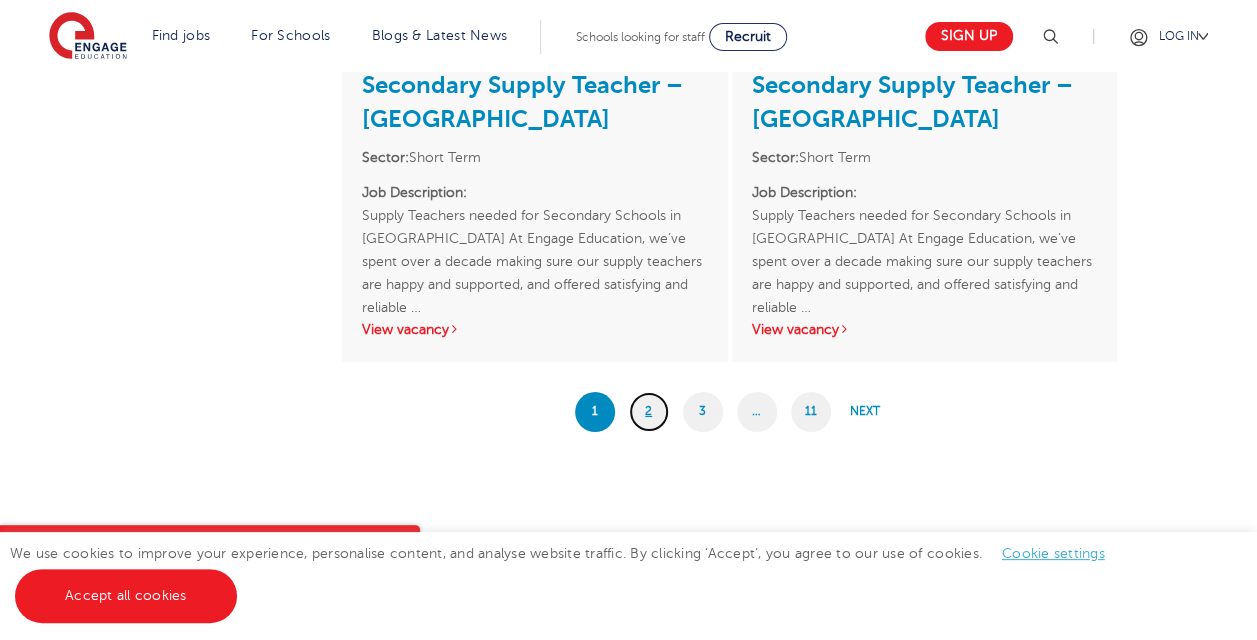 click on "2" at bounding box center (649, 412) 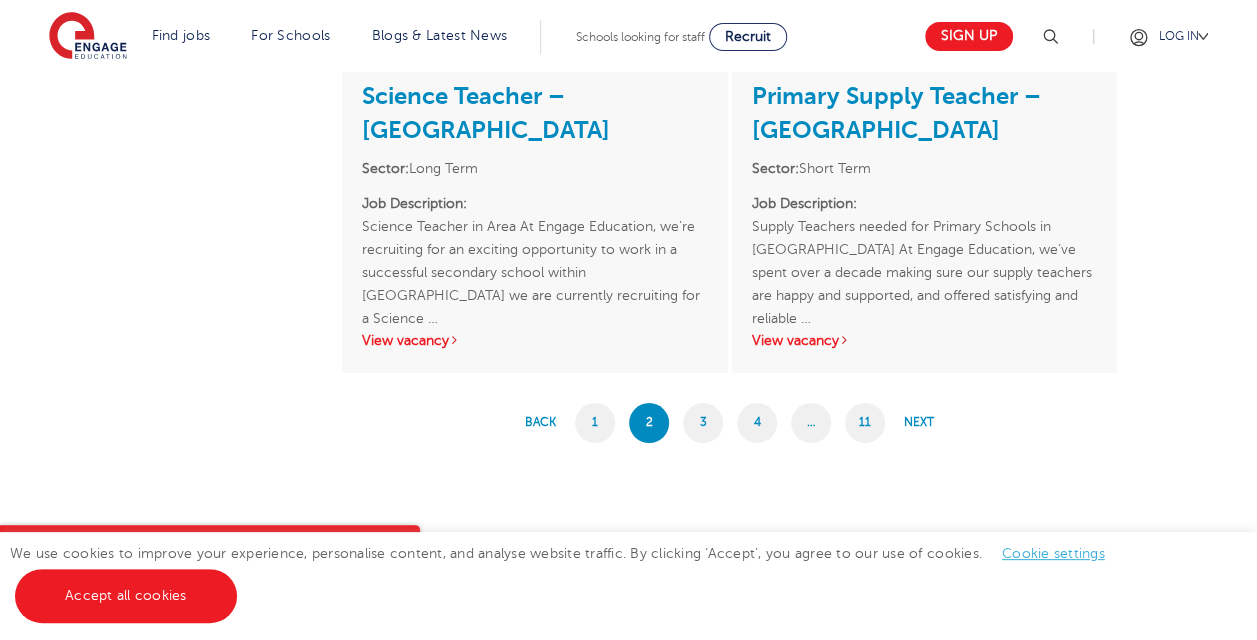 scroll, scrollTop: 3438, scrollLeft: 0, axis: vertical 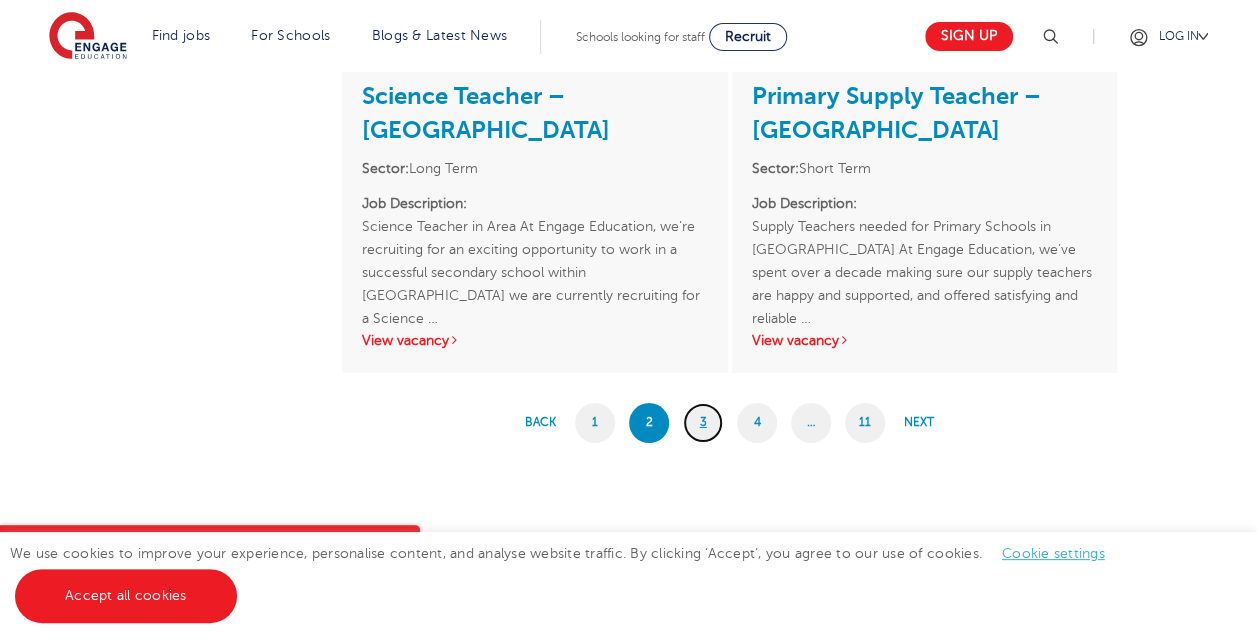 click on "3" at bounding box center [703, 423] 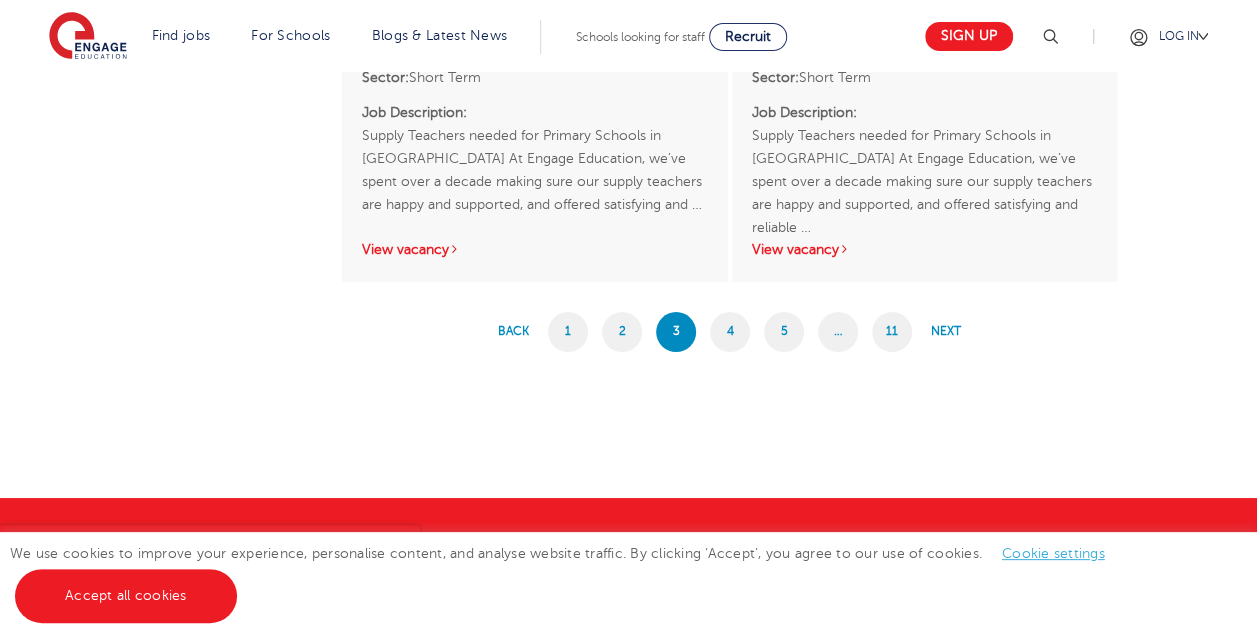scroll, scrollTop: 3564, scrollLeft: 0, axis: vertical 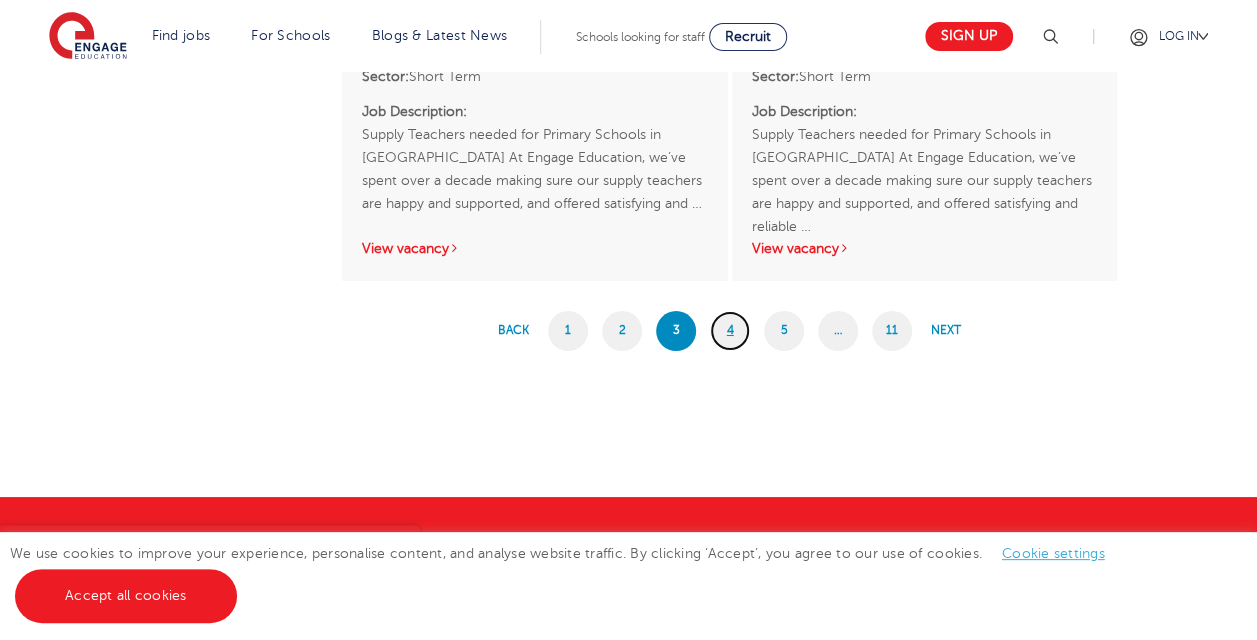click on "4" at bounding box center [730, 331] 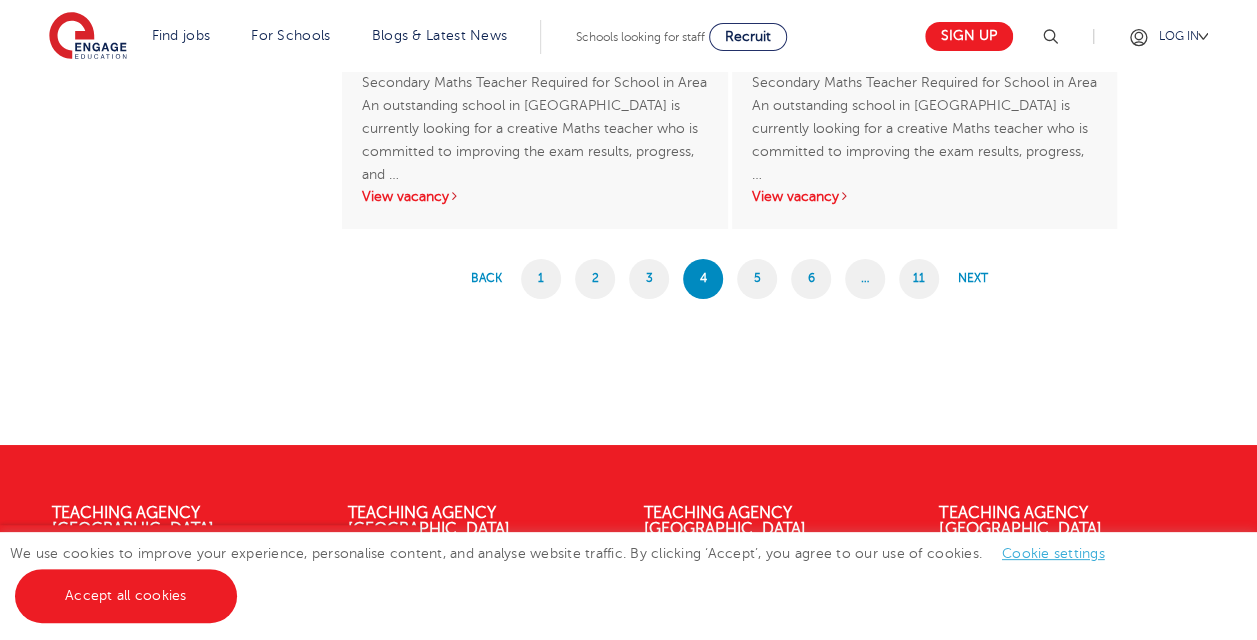 scroll, scrollTop: 3482, scrollLeft: 0, axis: vertical 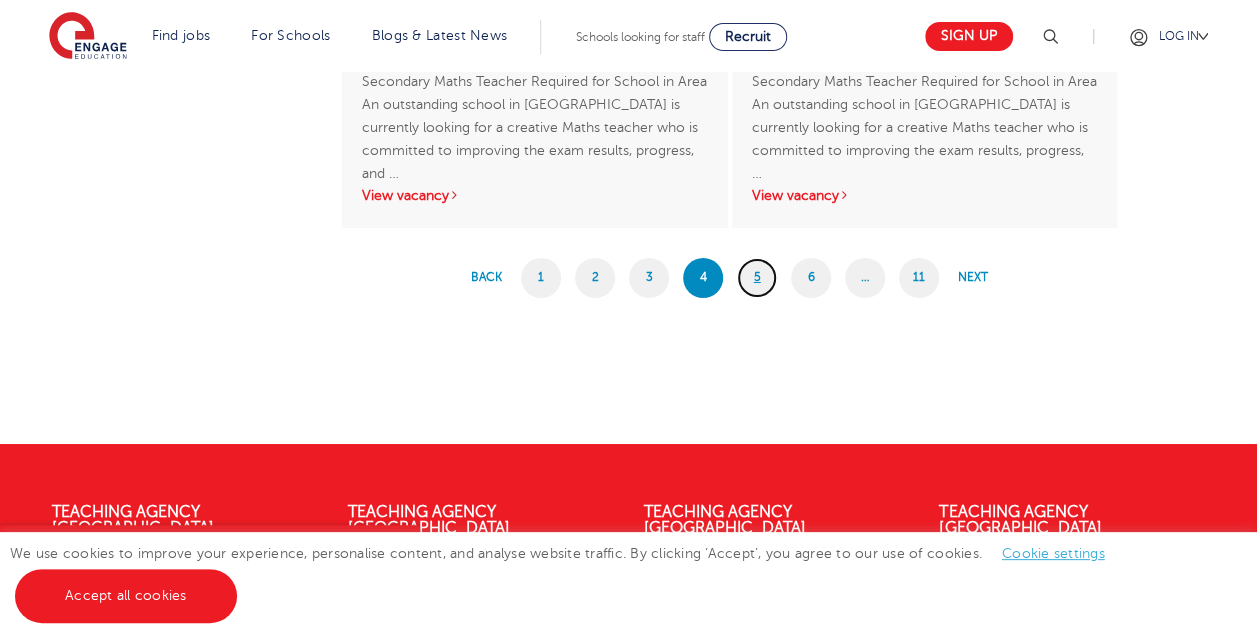 click on "5" at bounding box center (757, 278) 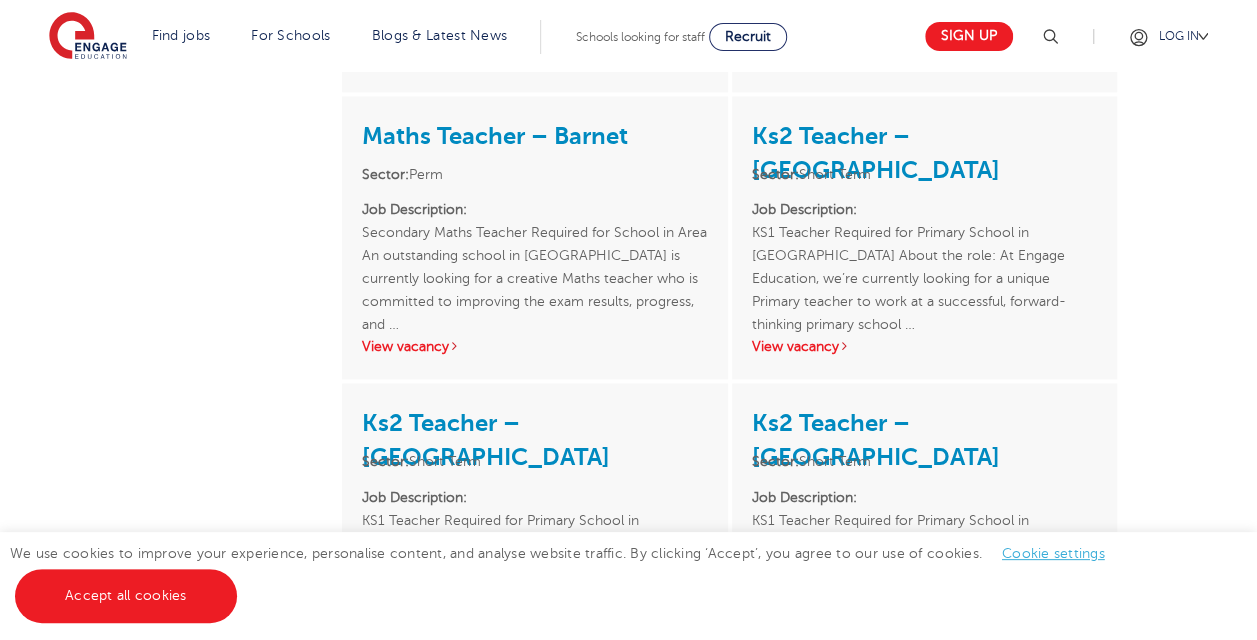 scroll, scrollTop: 1407, scrollLeft: 0, axis: vertical 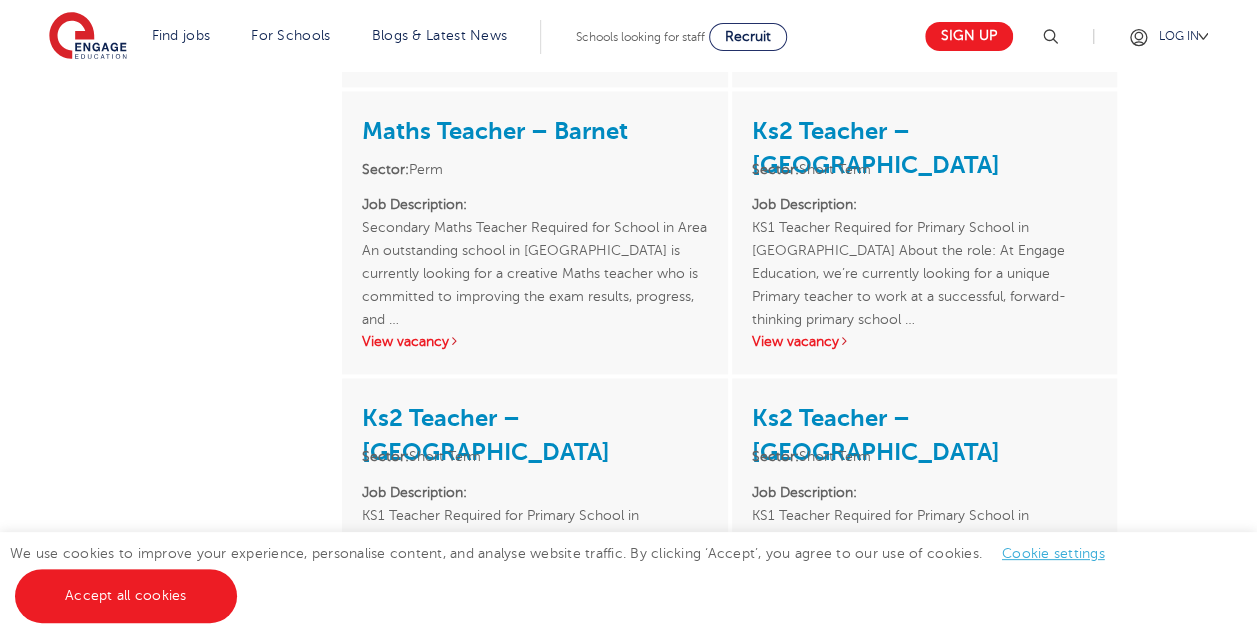 drag, startPoint x: 0, startPoint y: 0, endPoint x: 62, endPoint y: 236, distance: 244.0082 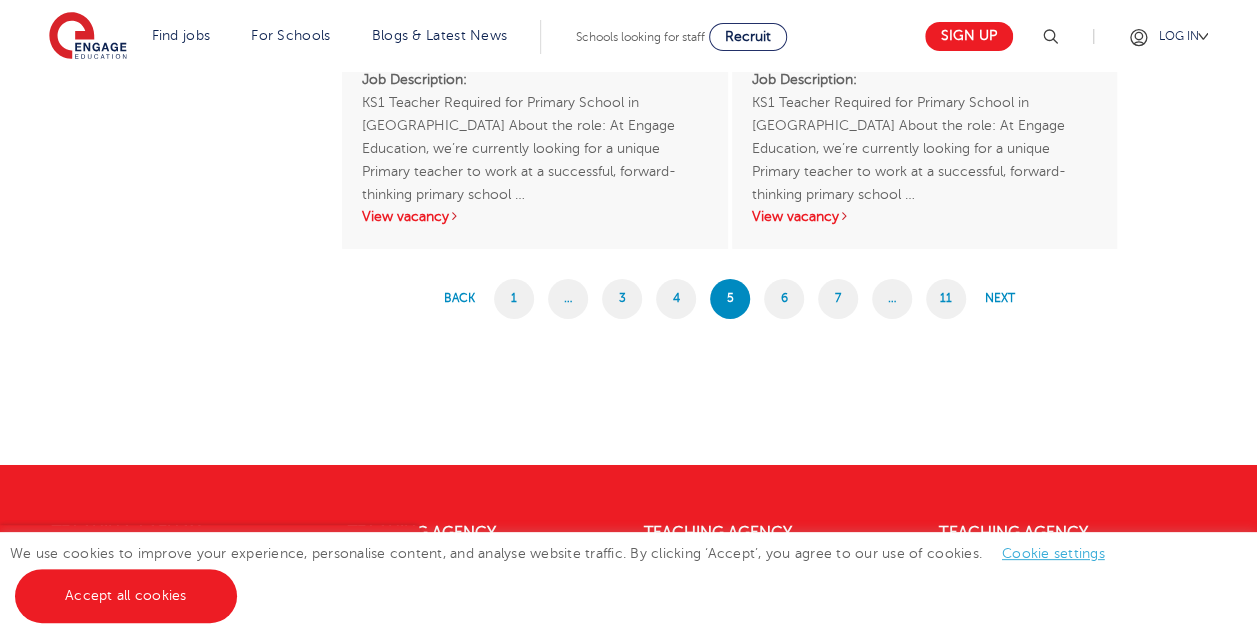 scroll, scrollTop: 3303, scrollLeft: 0, axis: vertical 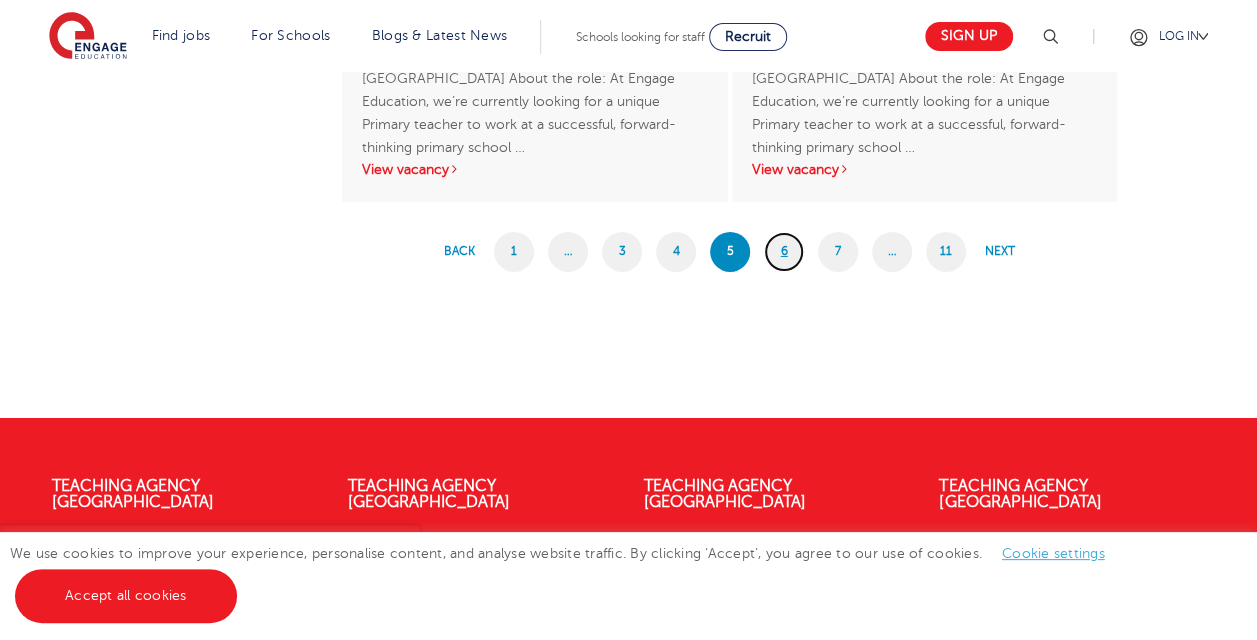drag, startPoint x: 202, startPoint y: 291, endPoint x: 792, endPoint y: 258, distance: 590.9222 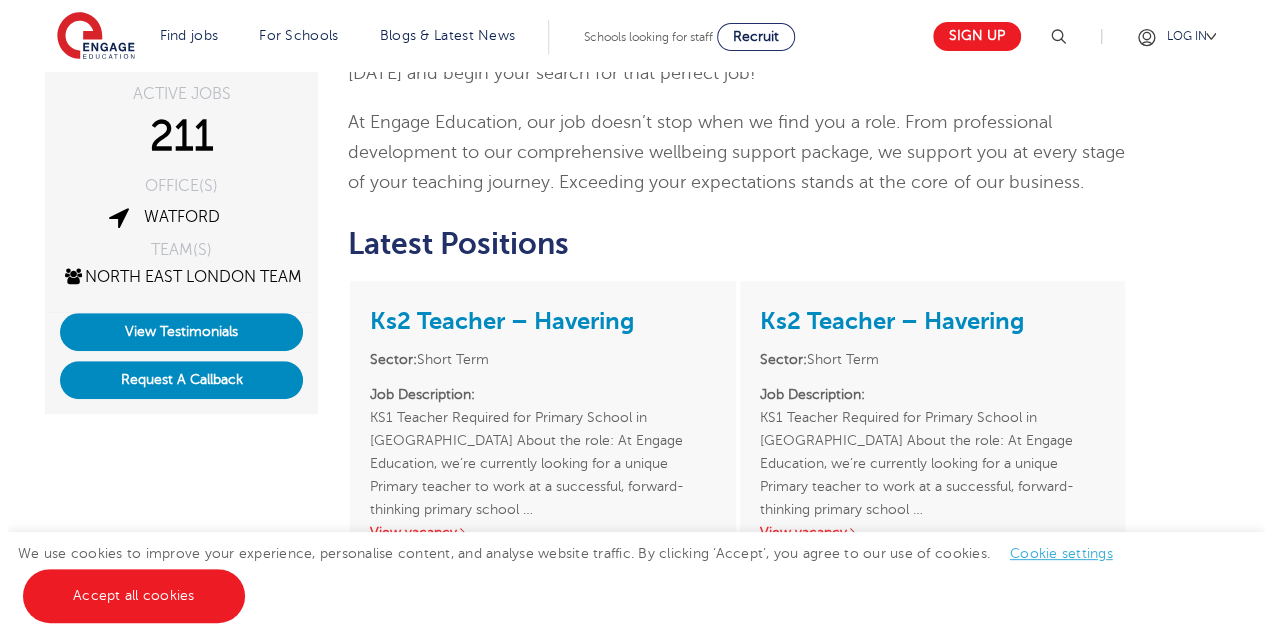 scroll, scrollTop: 356, scrollLeft: 0, axis: vertical 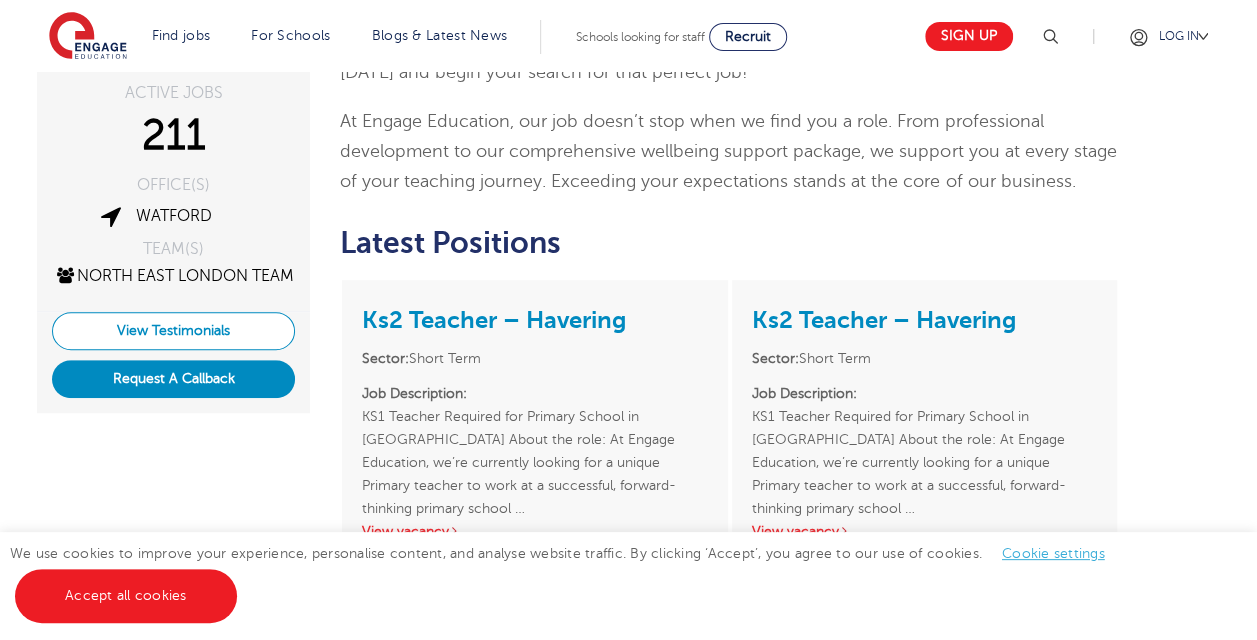 click on "View Testimonials" at bounding box center (173, 331) 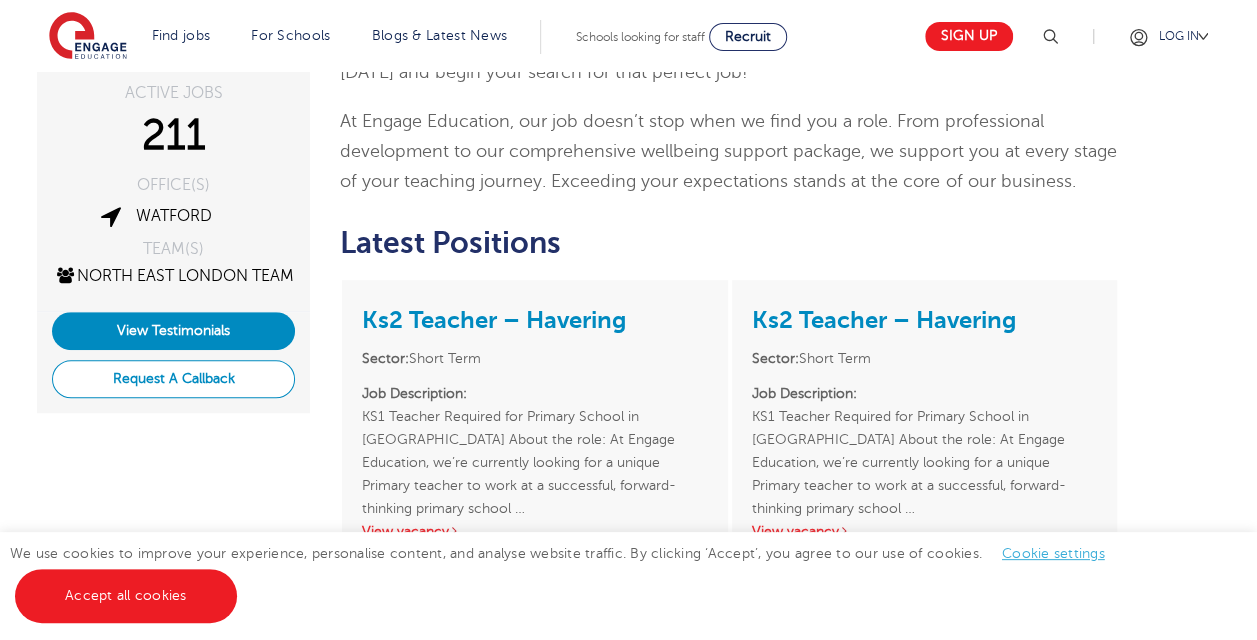 click on "Request A Callback" at bounding box center (173, 379) 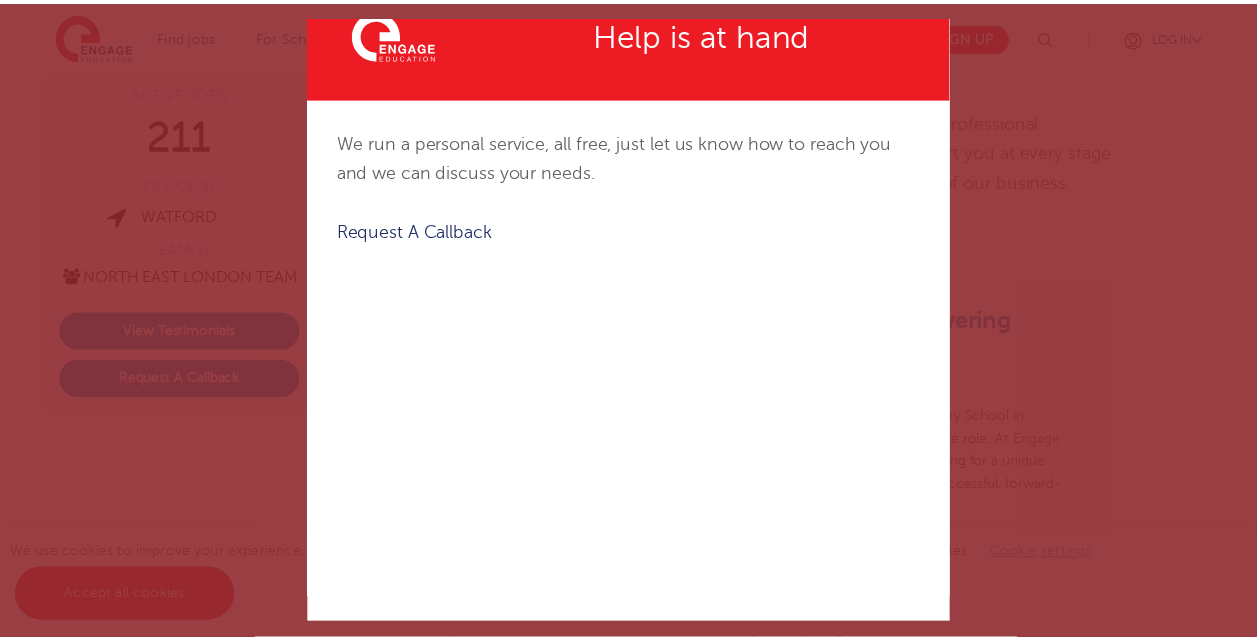 scroll, scrollTop: 0, scrollLeft: 0, axis: both 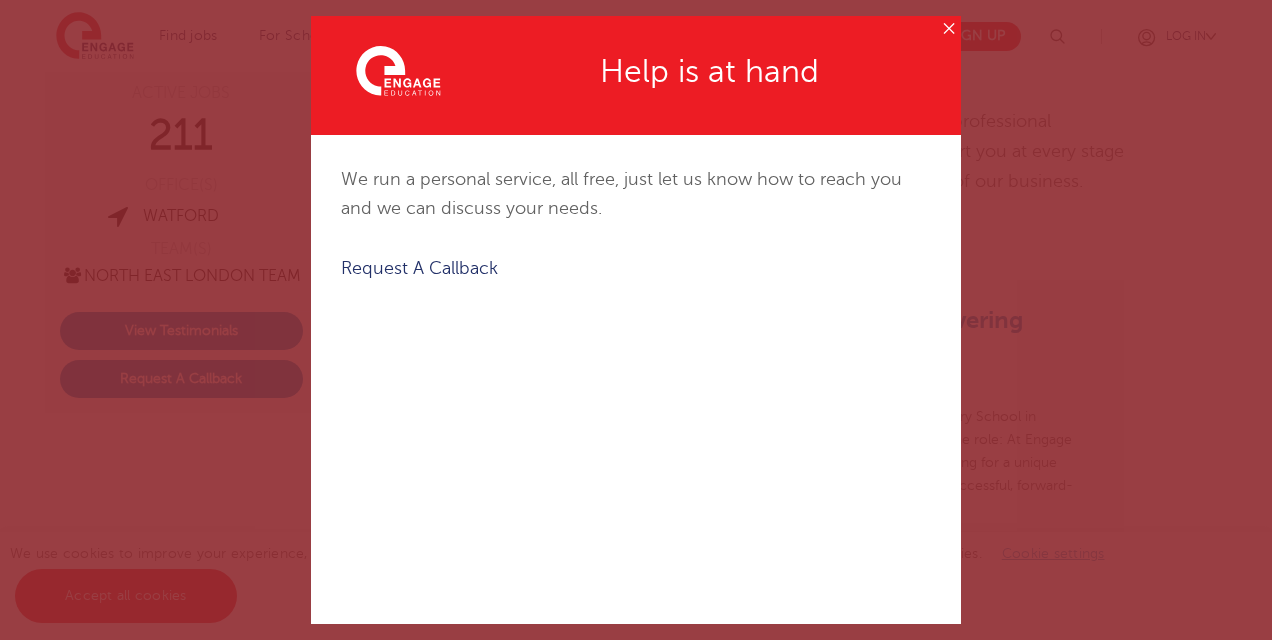 click on "✕" at bounding box center [948, 28] 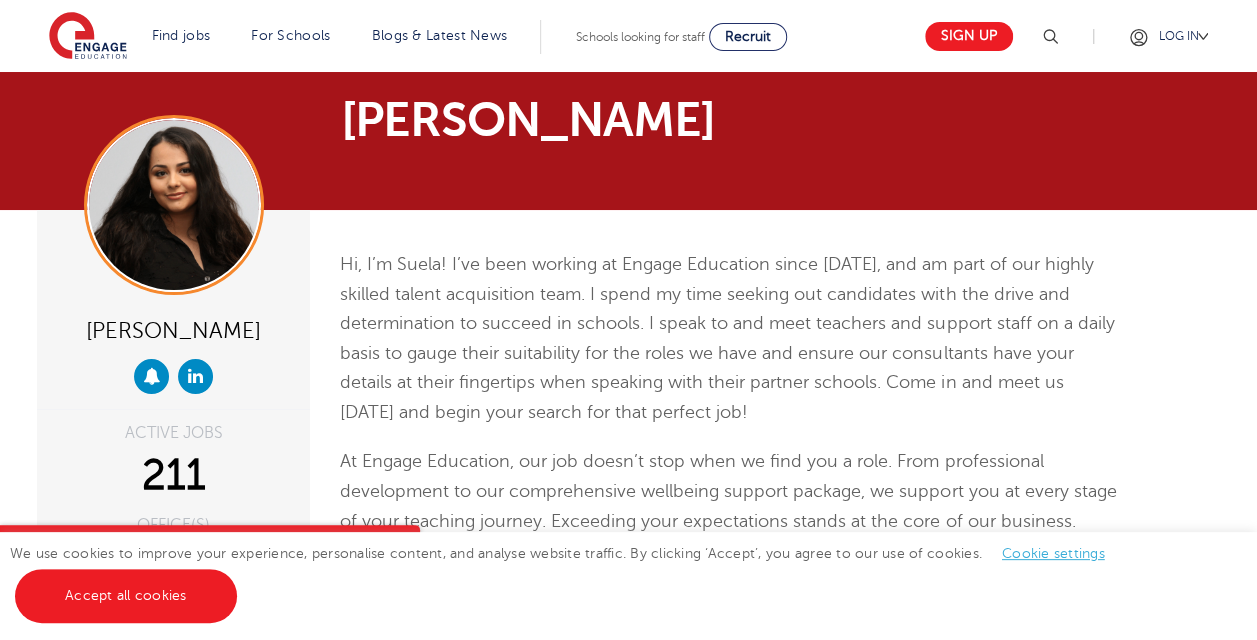 scroll, scrollTop: 0, scrollLeft: 0, axis: both 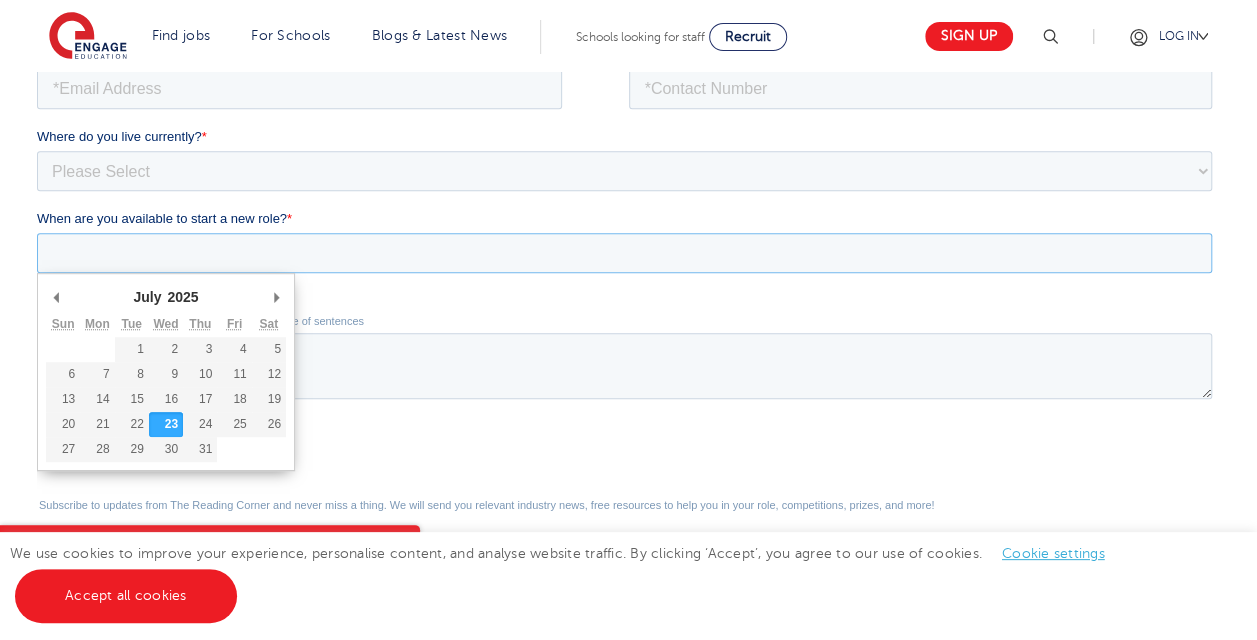 click on "When are you available to start a new role? *" at bounding box center [624, 252] 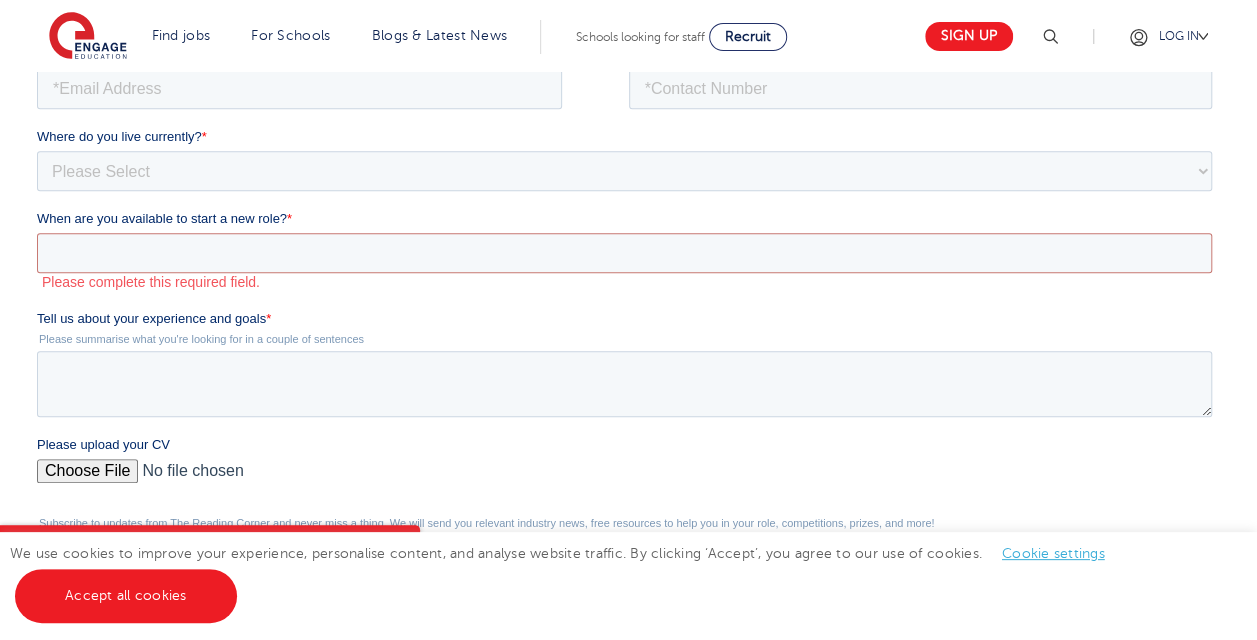 click on "Job Position Job Sector Job ID Job Number Job Owner Where do you live currently? * Please Select [GEOGRAPHIC_DATA] [GEOGRAPHIC_DATA] [GEOGRAPHIC_DATA] [GEOGRAPHIC_DATA] [GEOGRAPHIC_DATA] [GEOGRAPHIC_DATA] [GEOGRAPHIC_DATA] [GEOGRAPHIC_DATA] [GEOGRAPHIC_DATA] [GEOGRAPHIC_DATA] [GEOGRAPHIC_DATA] [GEOGRAPHIC_DATA] [GEOGRAPHIC_DATA] [GEOGRAPHIC_DATA] When are you available to start a new role? * July January February March April May June July August September October November [DATE] 1925 1926 1927 1928 1929 1930 1931 1932 1933 1934 1935 1936 1937 1938 1939 1940 1941 1942 1943 1944 1945 1946 1947 1948 1949 1950 1951 1952 1953 1954 1955 1956 1957 1958 1959 1960 1961 1962 1963 1964 1965 1966 1967 1968 1969 1970 1971 1972 1973 1974 1975 1976 1977 1978 1979 1980 1981 1982 1983 1984 1985 1986 1987 1988 1989 1990 1991 1992 1993 1994 1995 1996 1997 1998 1999 2000 2001 2002 2003 2004 2005 2006 2007 2008 2009 2010 2011 2012 2013 2014 2015 2016 2017 2018 2019 2020 2021 2022 2023 2024 2025 2026 2027 2028 2029 2030 2031 2032 2033 2034 2035 2036 2037 2038 2039 2040 2041 2042 2043 2044 2045 2046 2047 2048 2049 2050 2051 2052 2053 2054 2055 2056 2057" at bounding box center (628, 373) 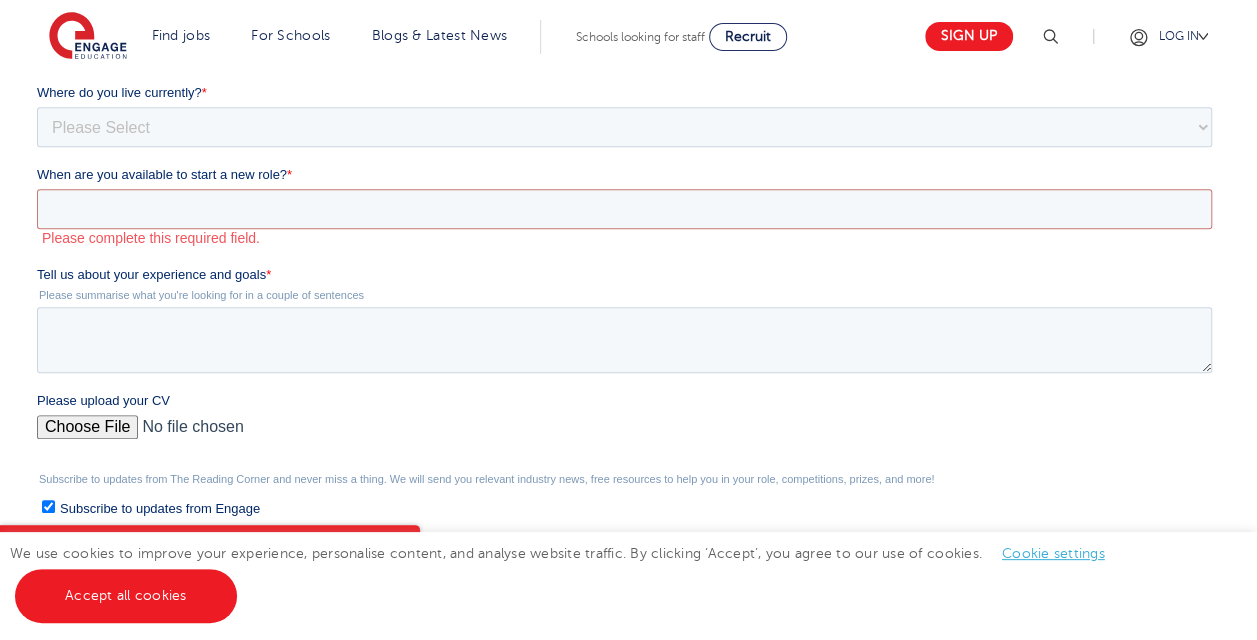 scroll, scrollTop: 523, scrollLeft: 0, axis: vertical 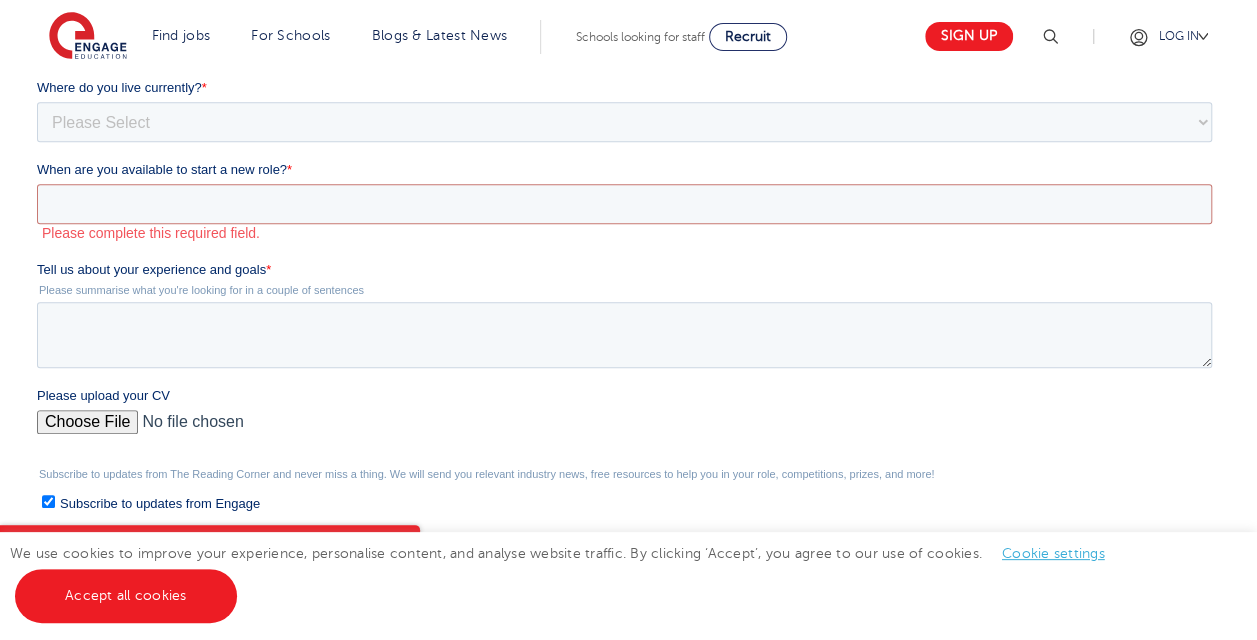 click on "Subscribe to updates from Engage" at bounding box center (48, 501) 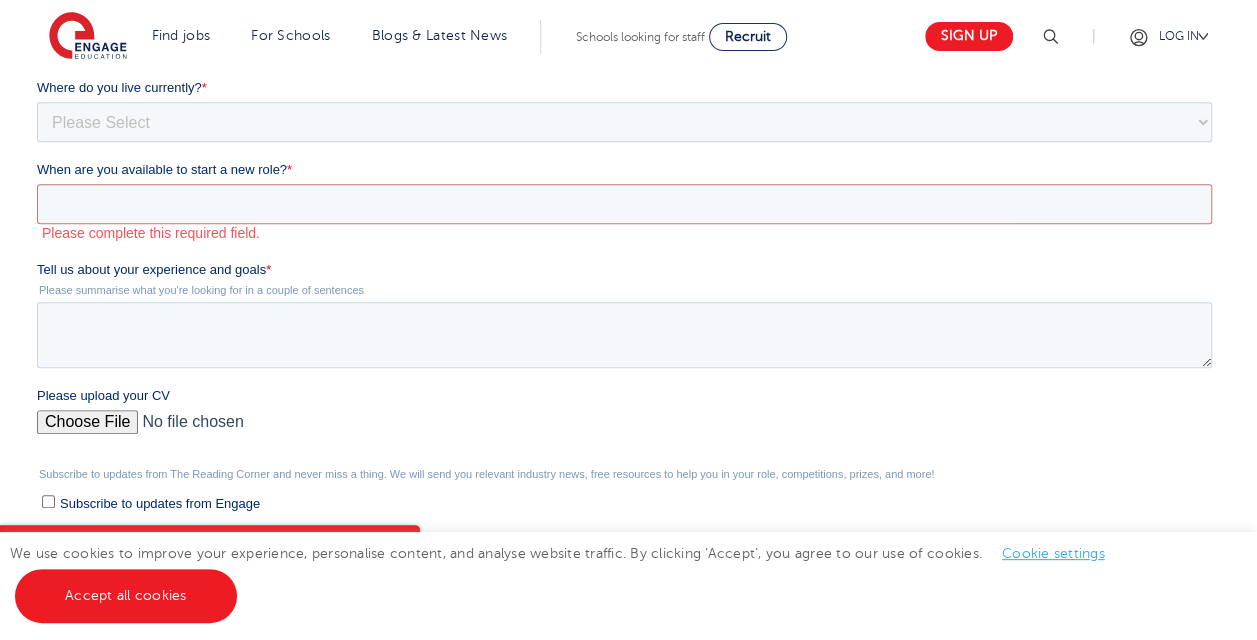checkbox on "false" 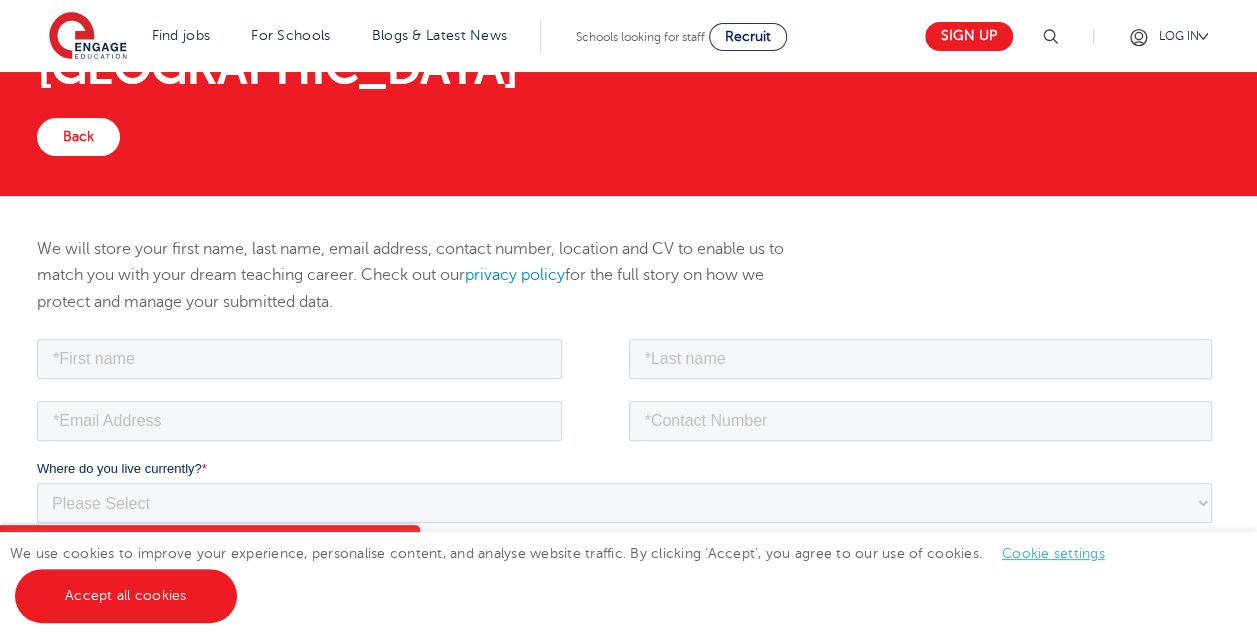 scroll, scrollTop: 141, scrollLeft: 0, axis: vertical 